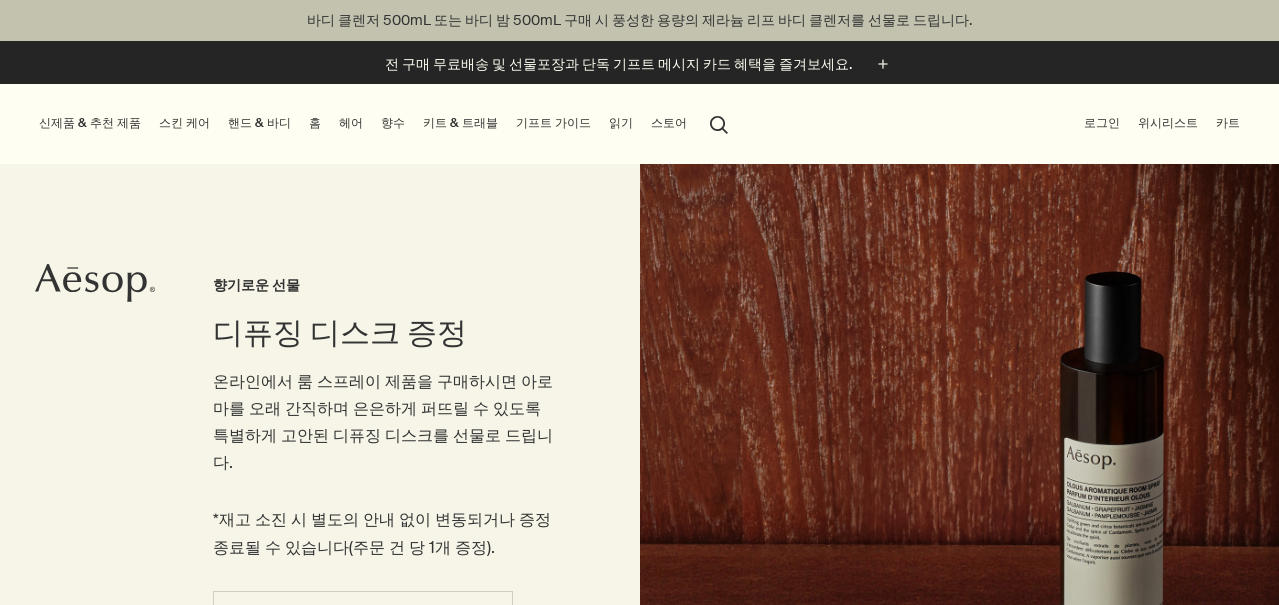 scroll, scrollTop: 0, scrollLeft: 0, axis: both 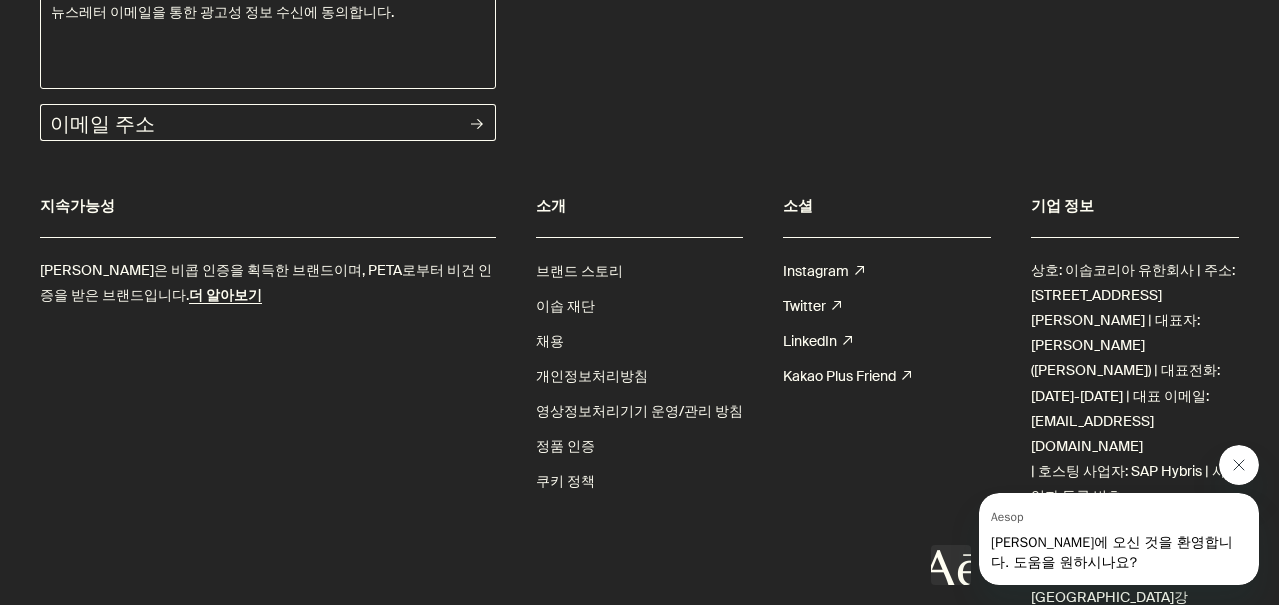 click 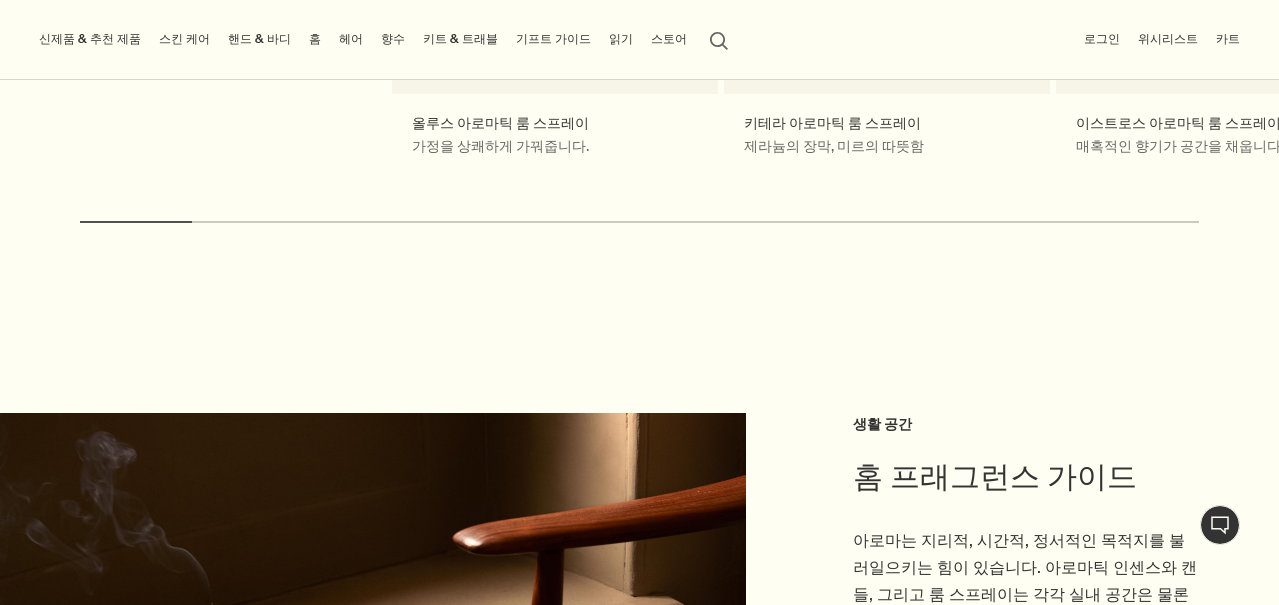 scroll, scrollTop: 0, scrollLeft: 0, axis: both 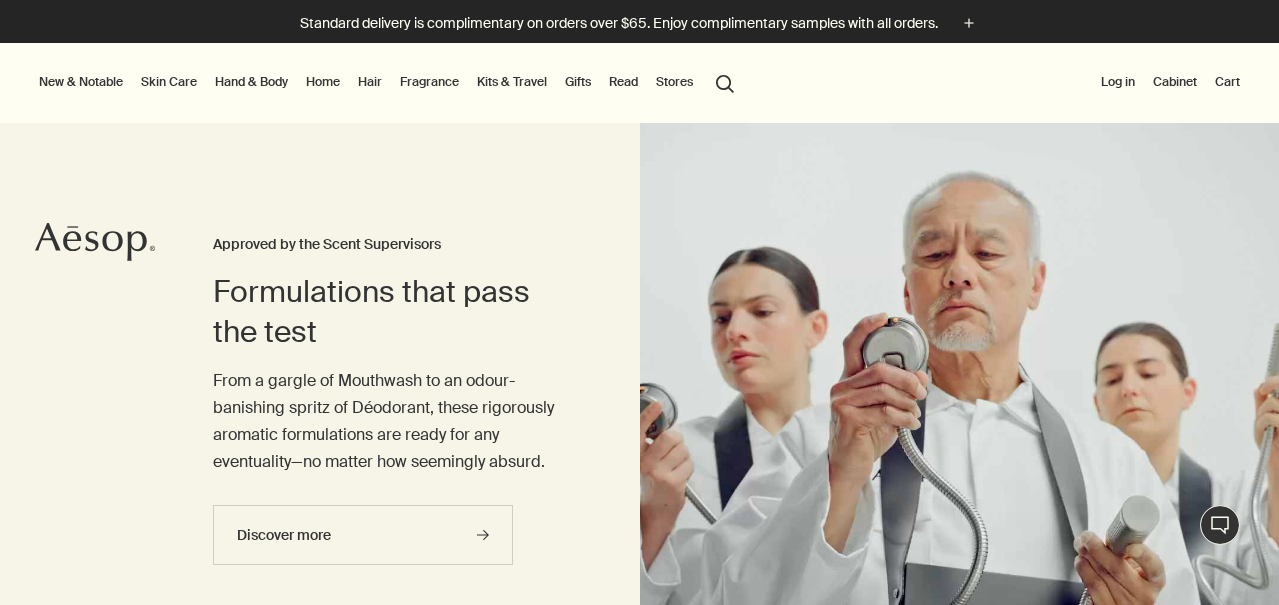 click on "Hand & Body" at bounding box center (251, 82) 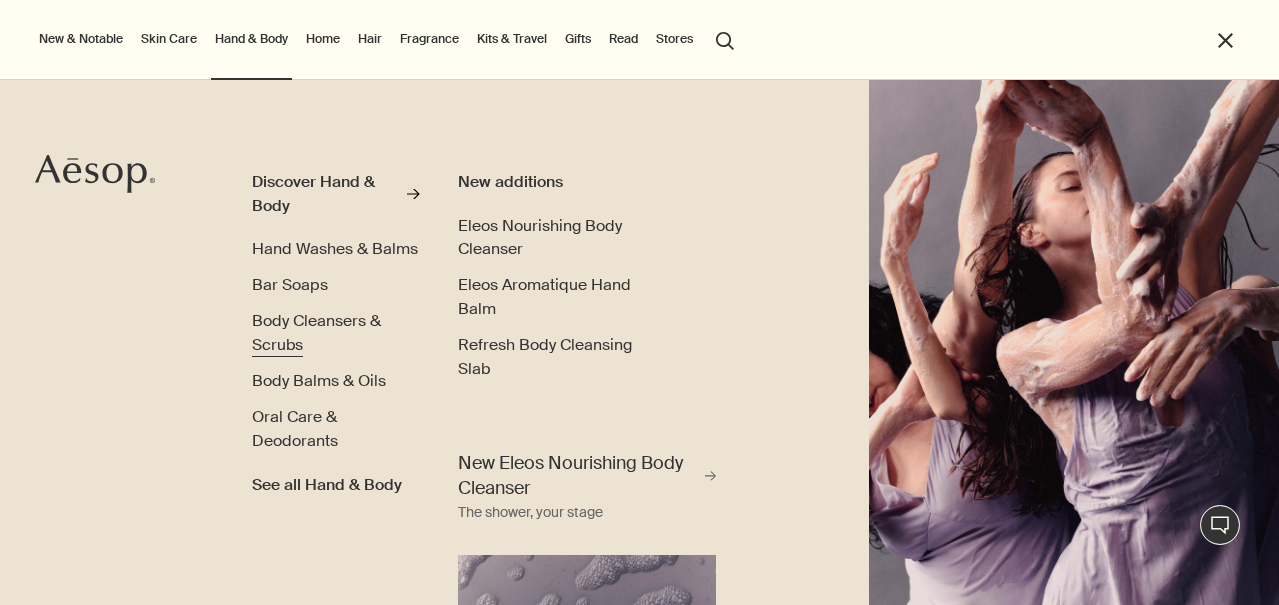 click on "Body Cleansers & Scrubs" at bounding box center [316, 332] 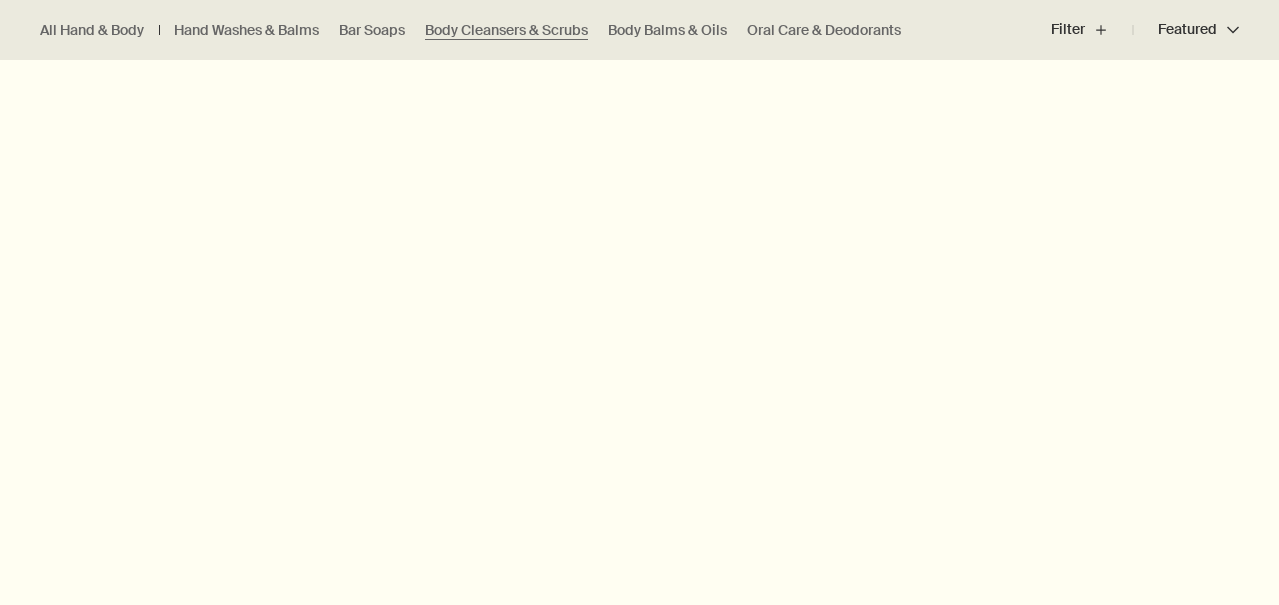 scroll, scrollTop: 696, scrollLeft: 0, axis: vertical 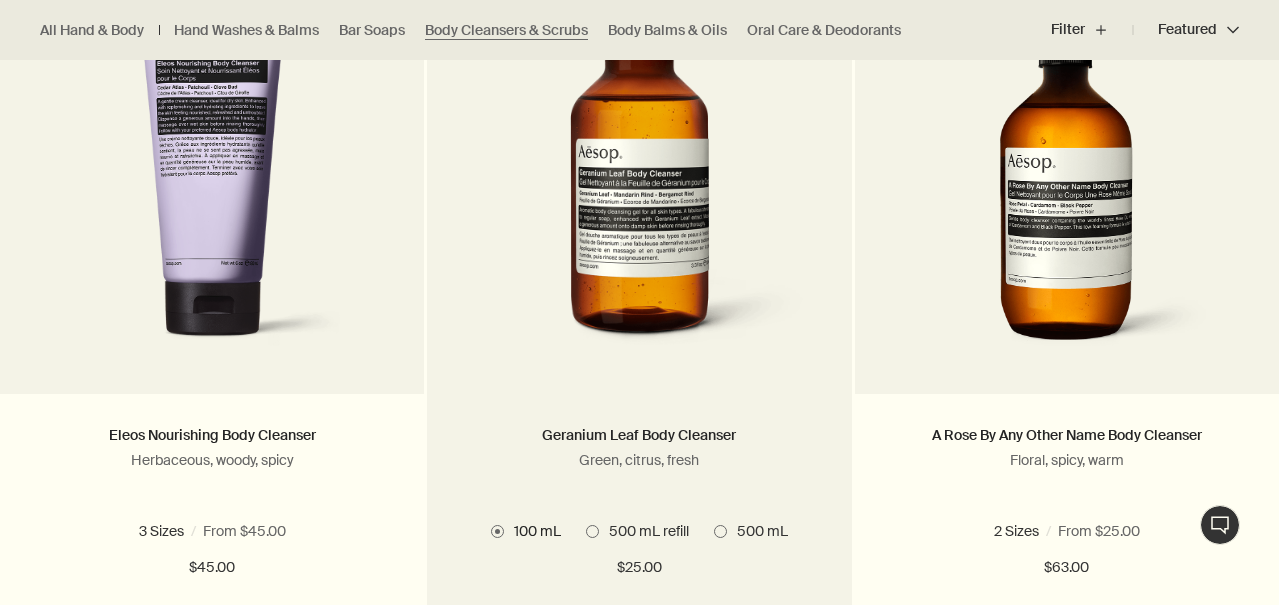 click at bounding box center [592, 531] 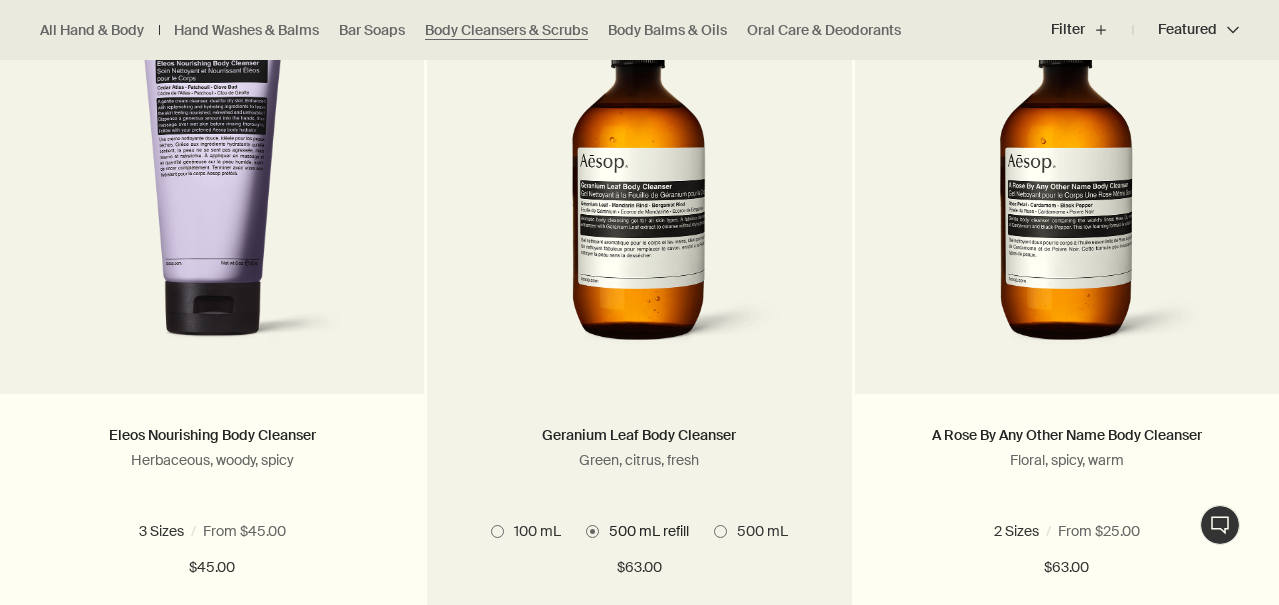 click on "500 mL" at bounding box center (757, 531) 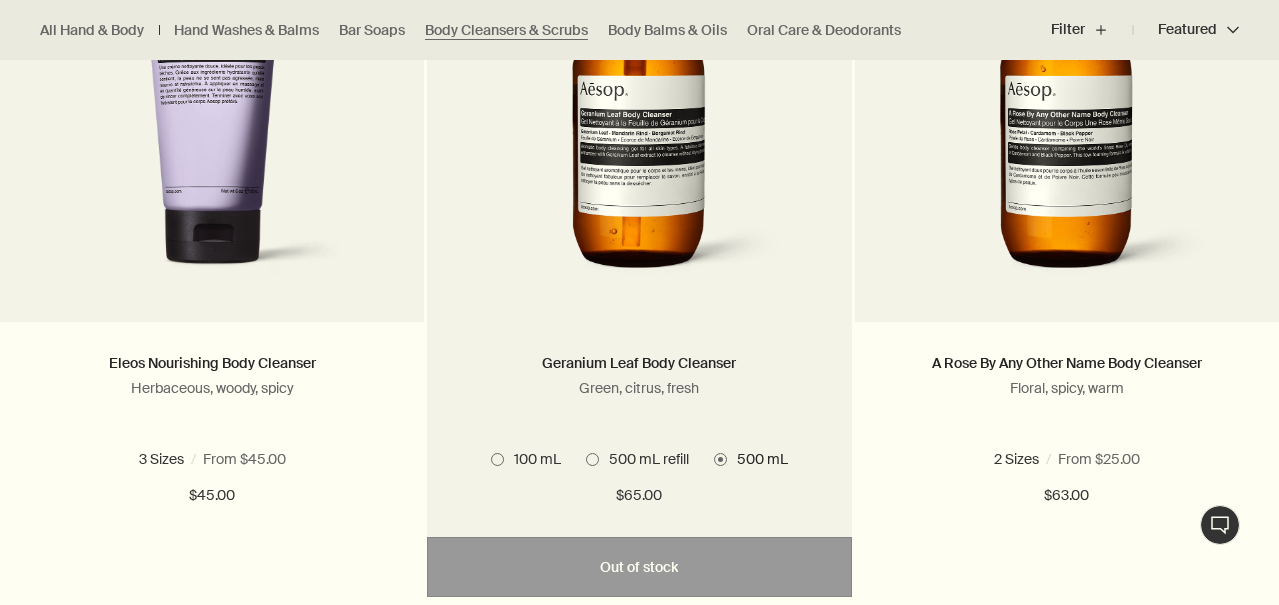 scroll, scrollTop: 801, scrollLeft: 0, axis: vertical 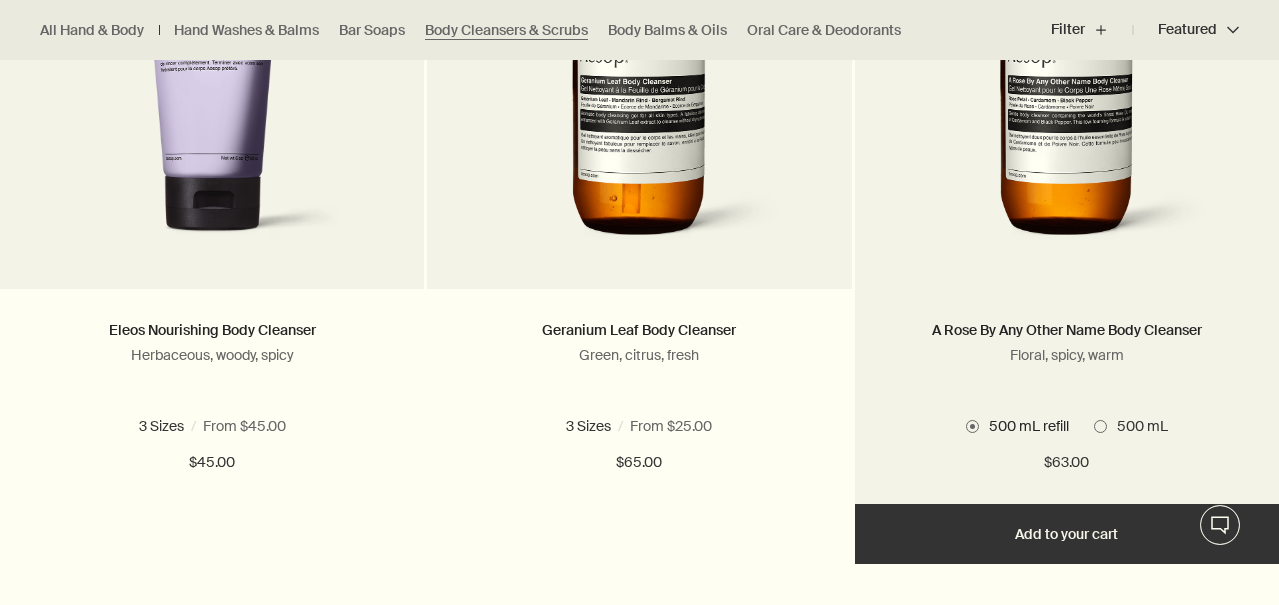 click at bounding box center (1100, 426) 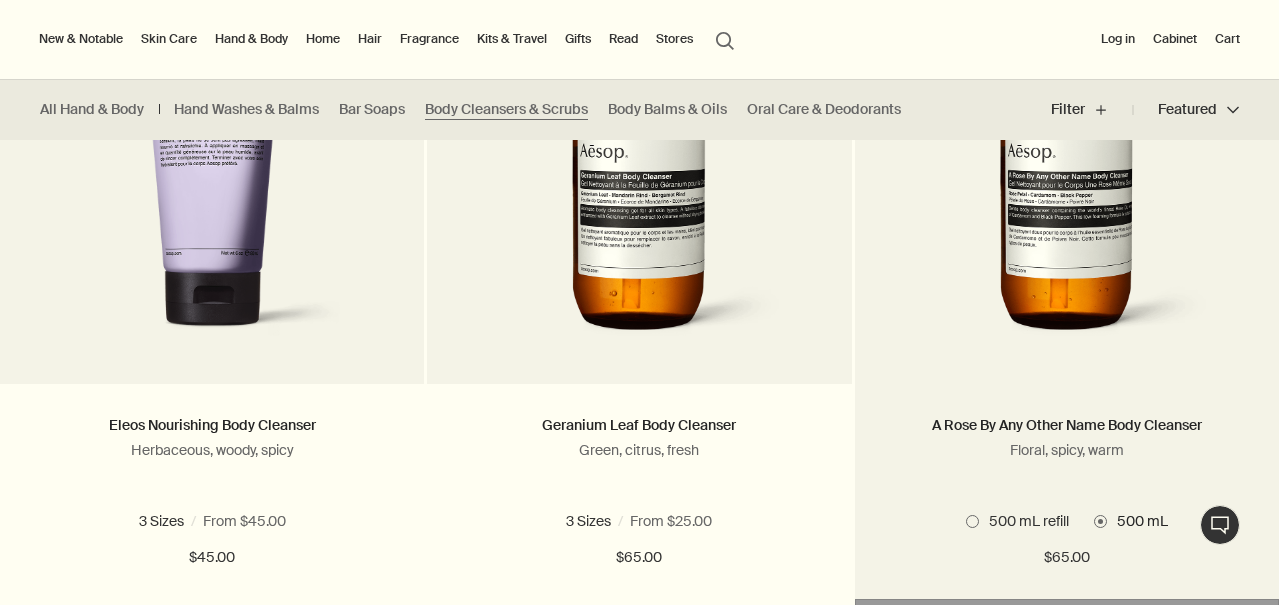 scroll, scrollTop: 705, scrollLeft: 0, axis: vertical 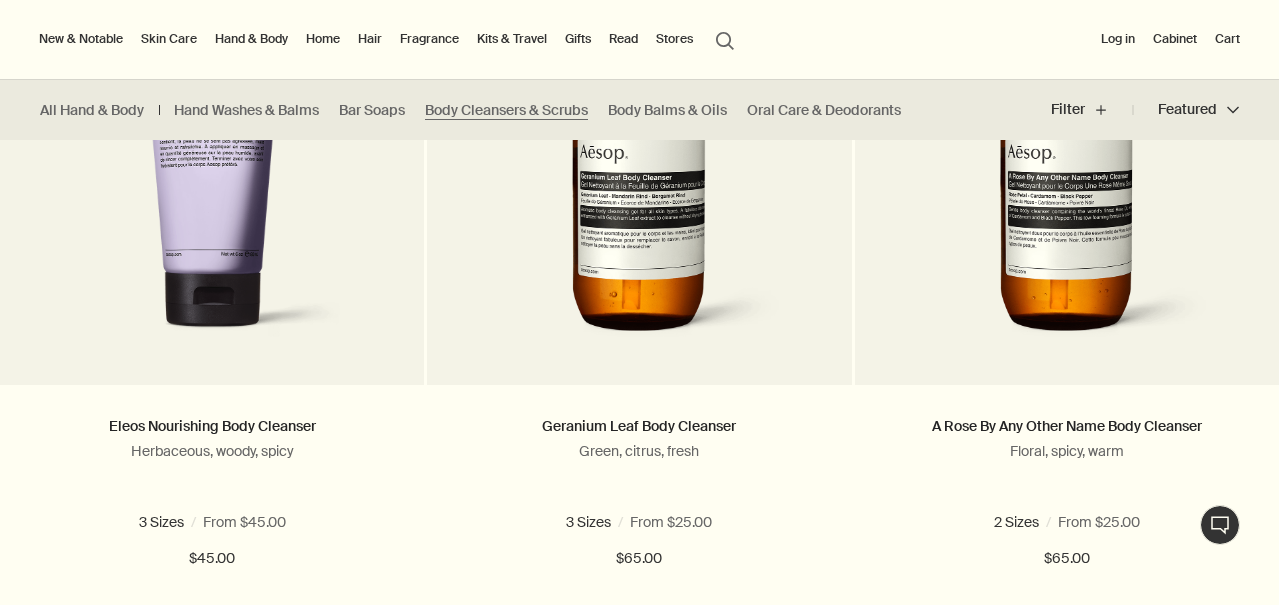 click on "Hand & Body" at bounding box center [251, 39] 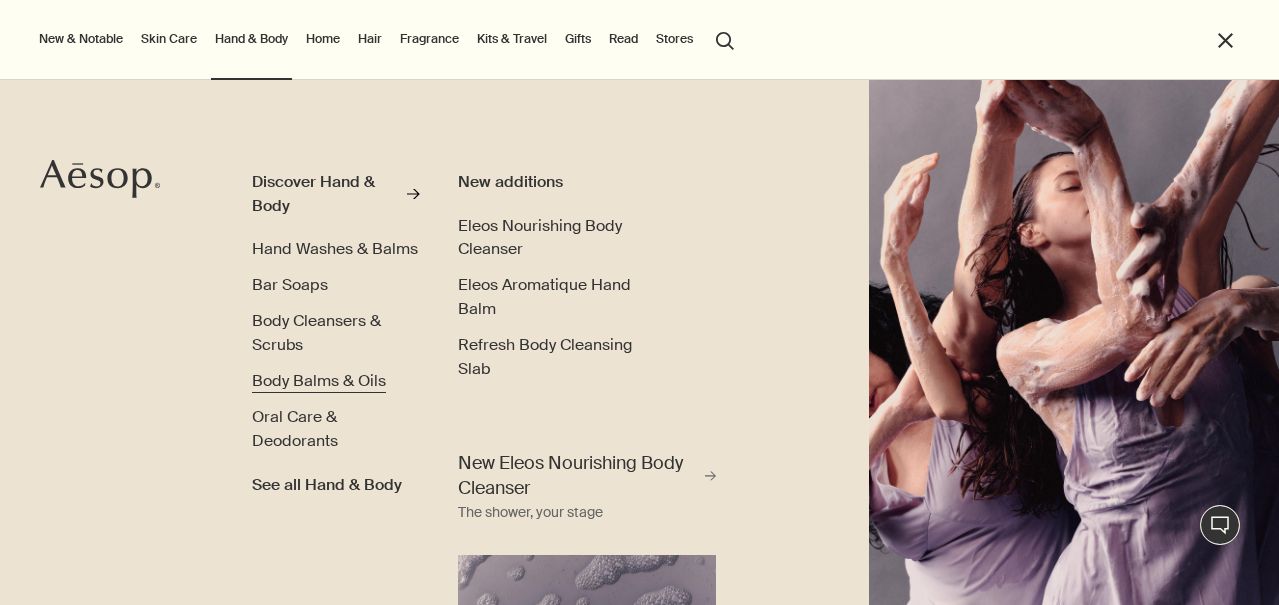 click on "Body Balms & Oils" at bounding box center [319, 380] 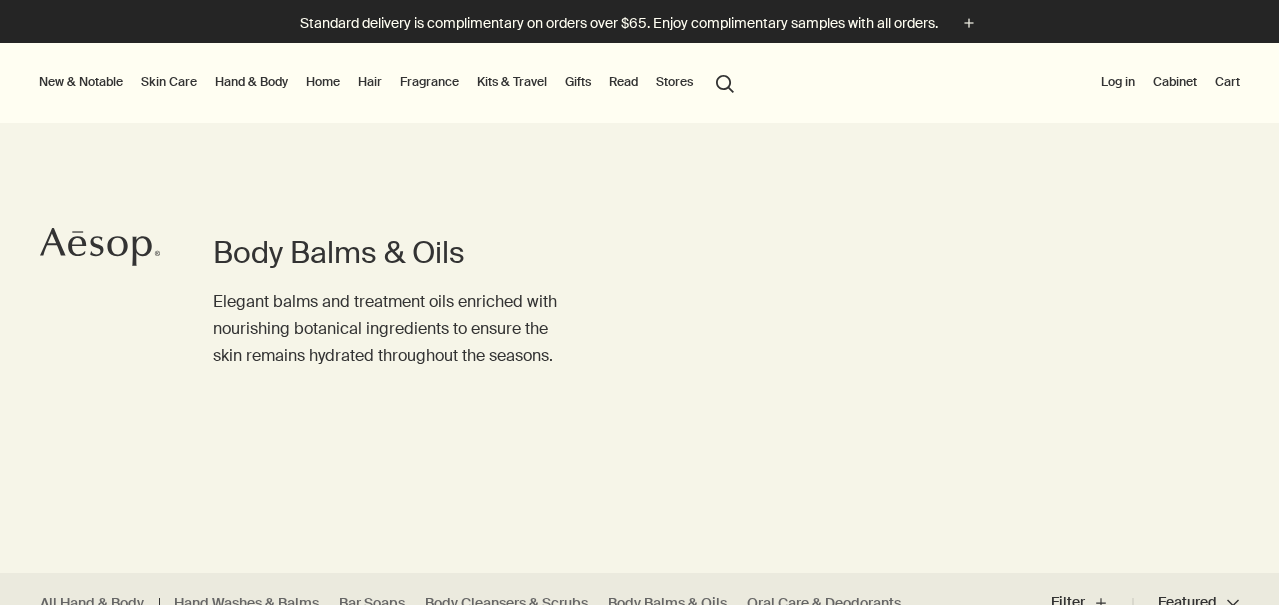 scroll, scrollTop: 0, scrollLeft: 0, axis: both 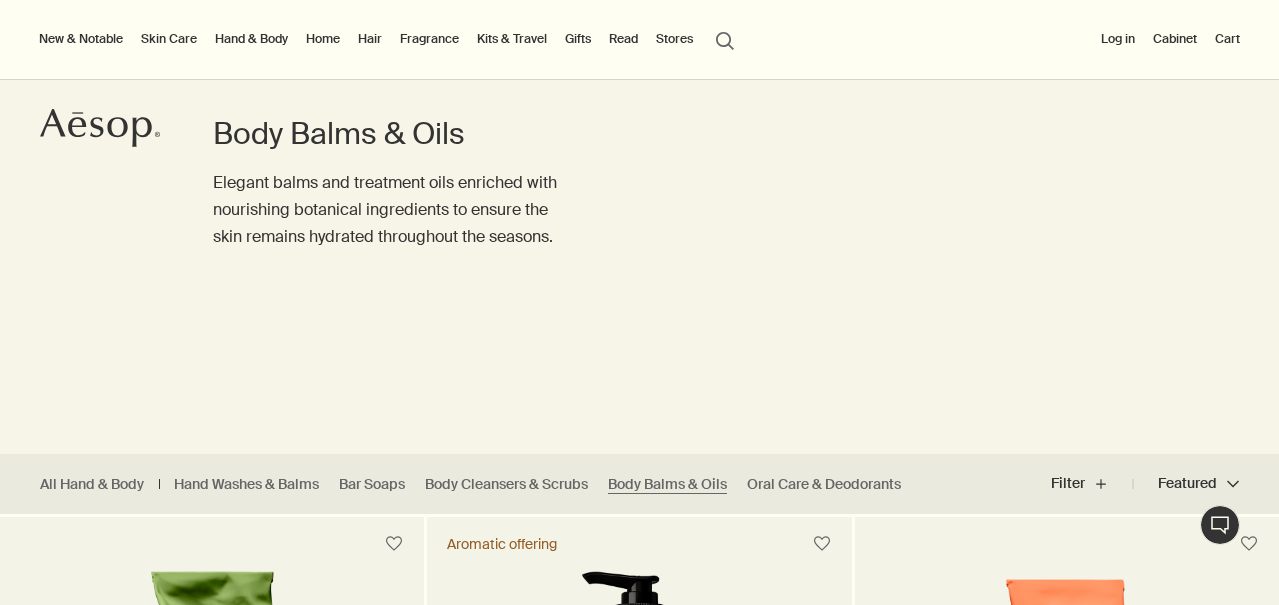 click on "Fragrance" at bounding box center [429, 39] 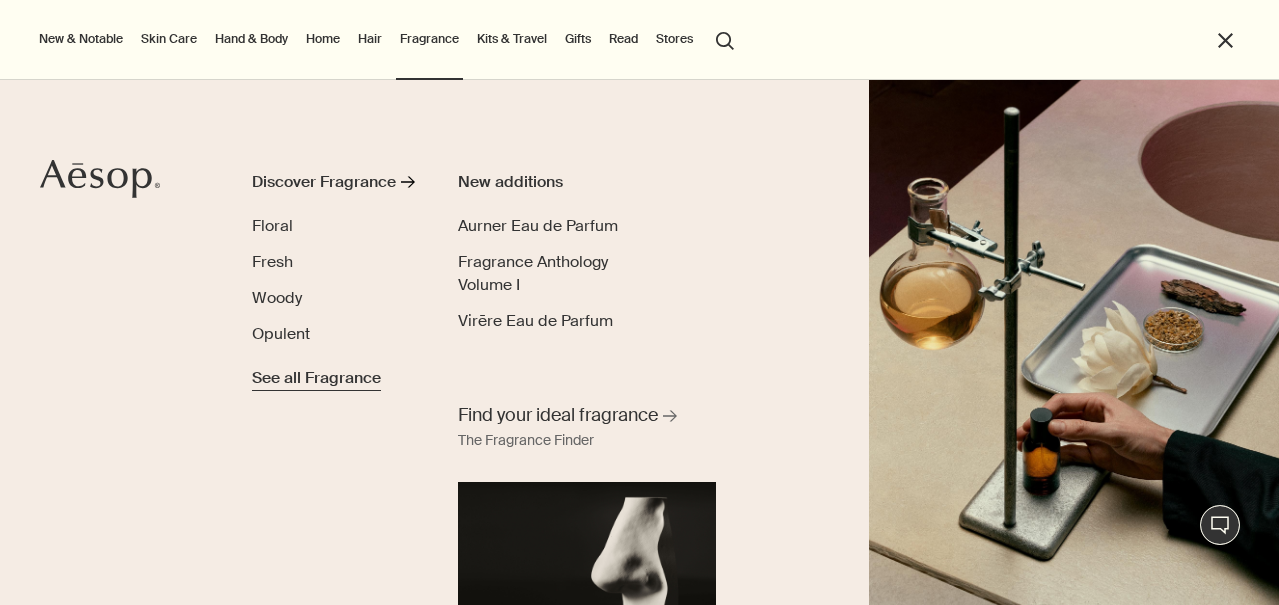 click on "See all Fragrance" at bounding box center (316, 378) 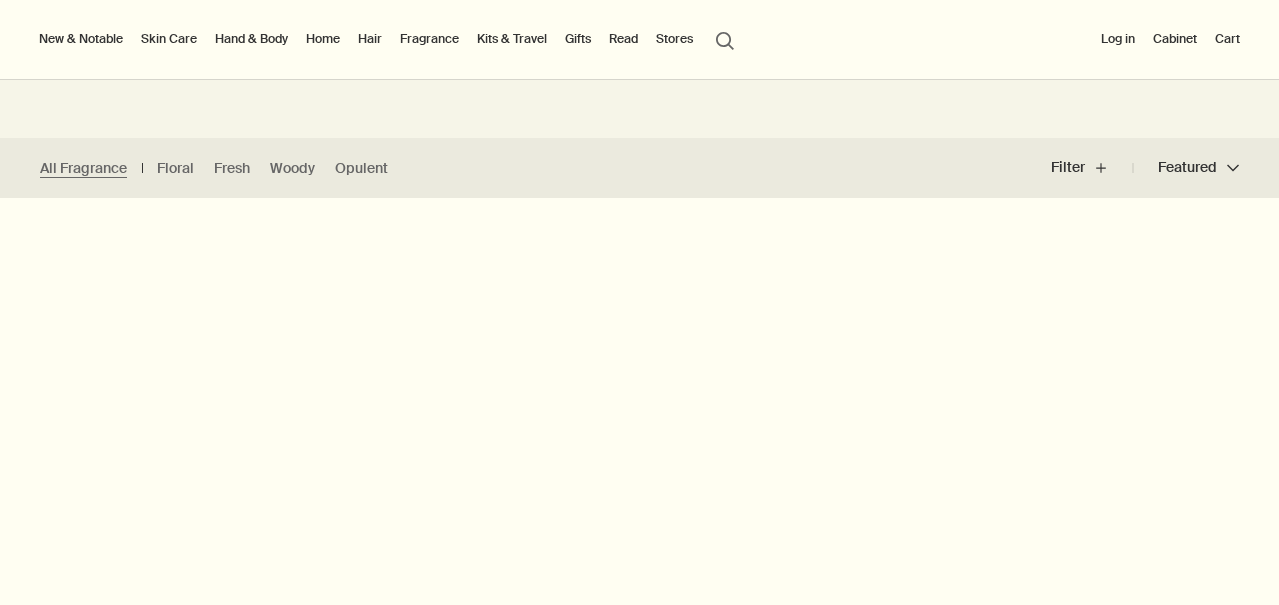 scroll, scrollTop: 435, scrollLeft: 0, axis: vertical 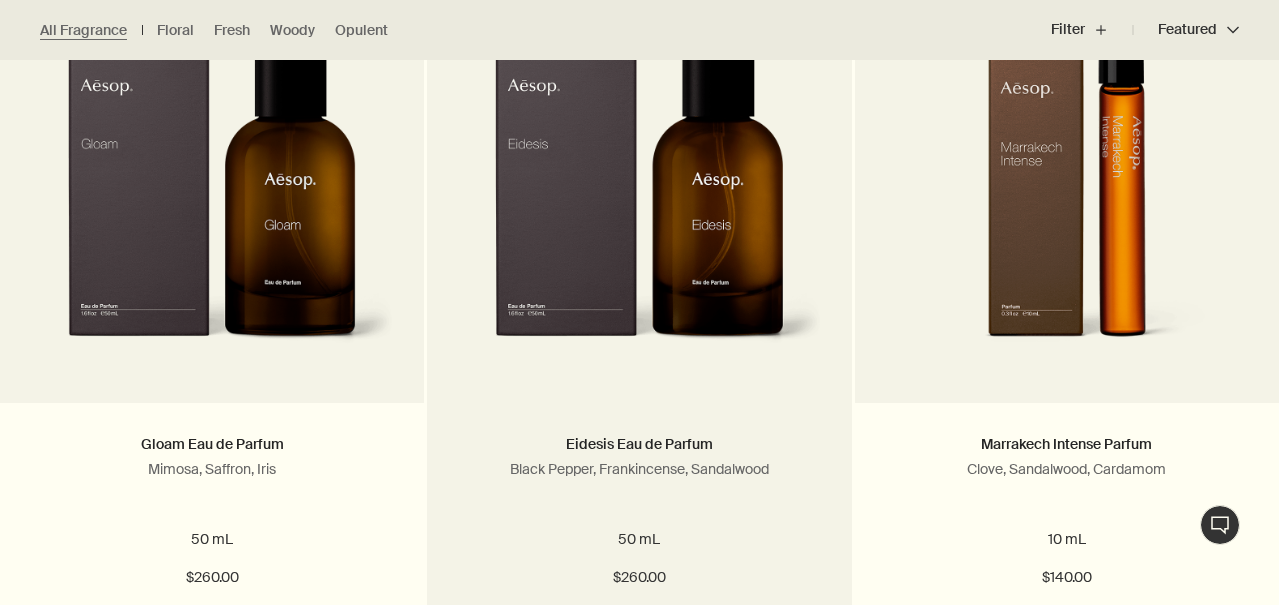 click at bounding box center (639, 194) 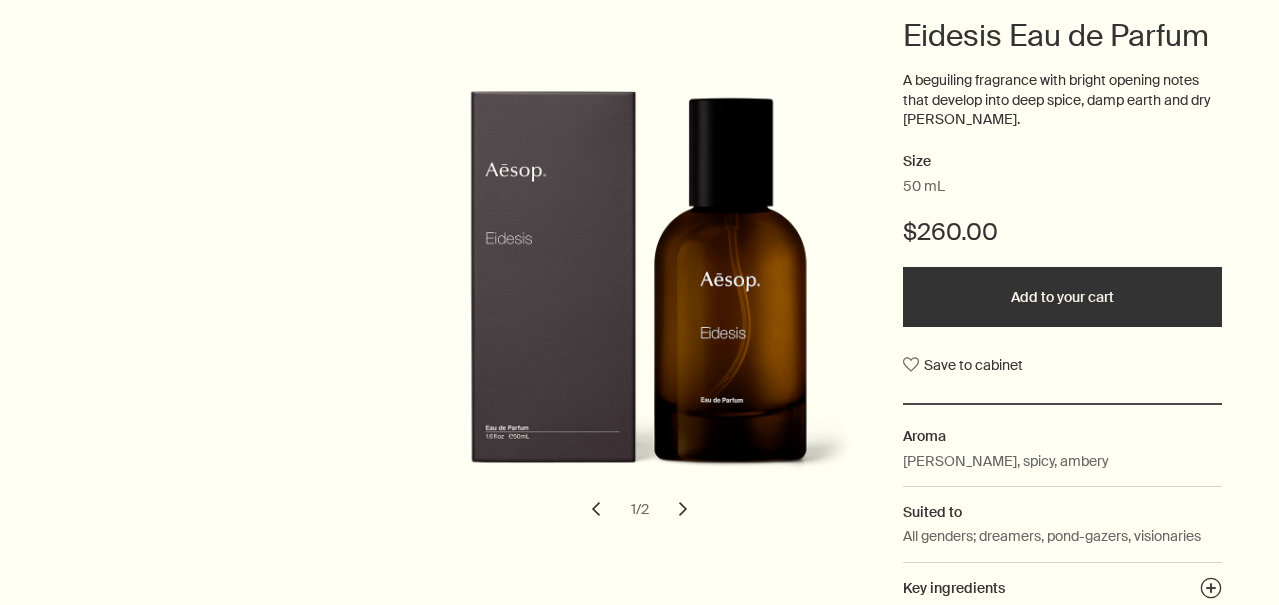 scroll, scrollTop: 274, scrollLeft: 0, axis: vertical 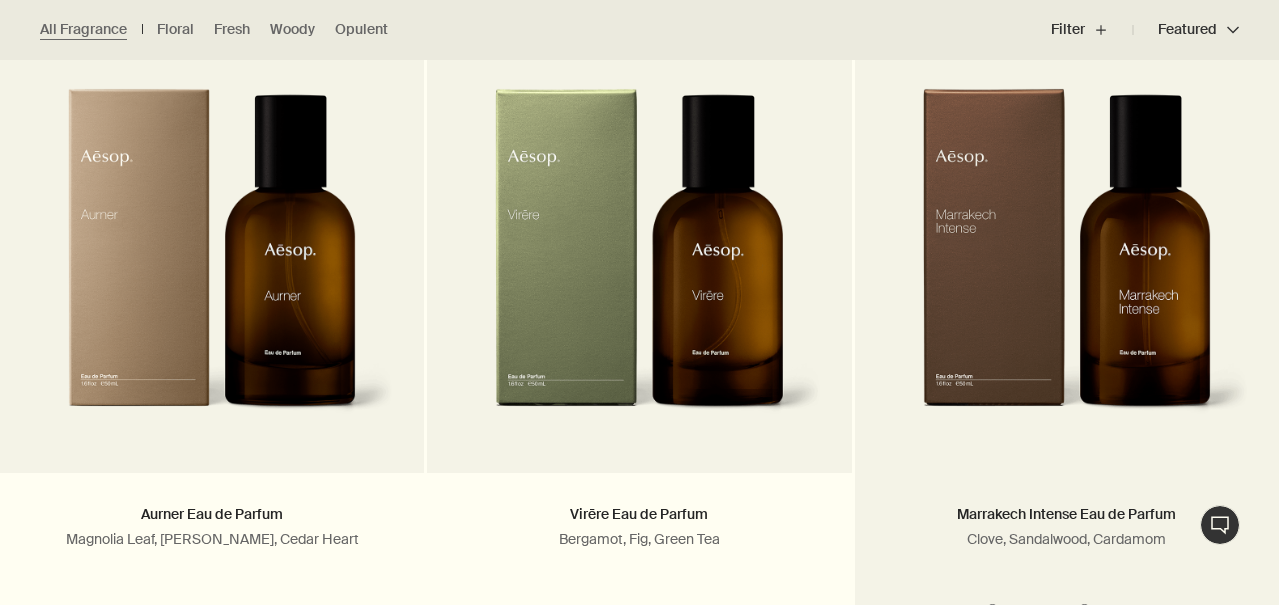 click at bounding box center [1067, 265] 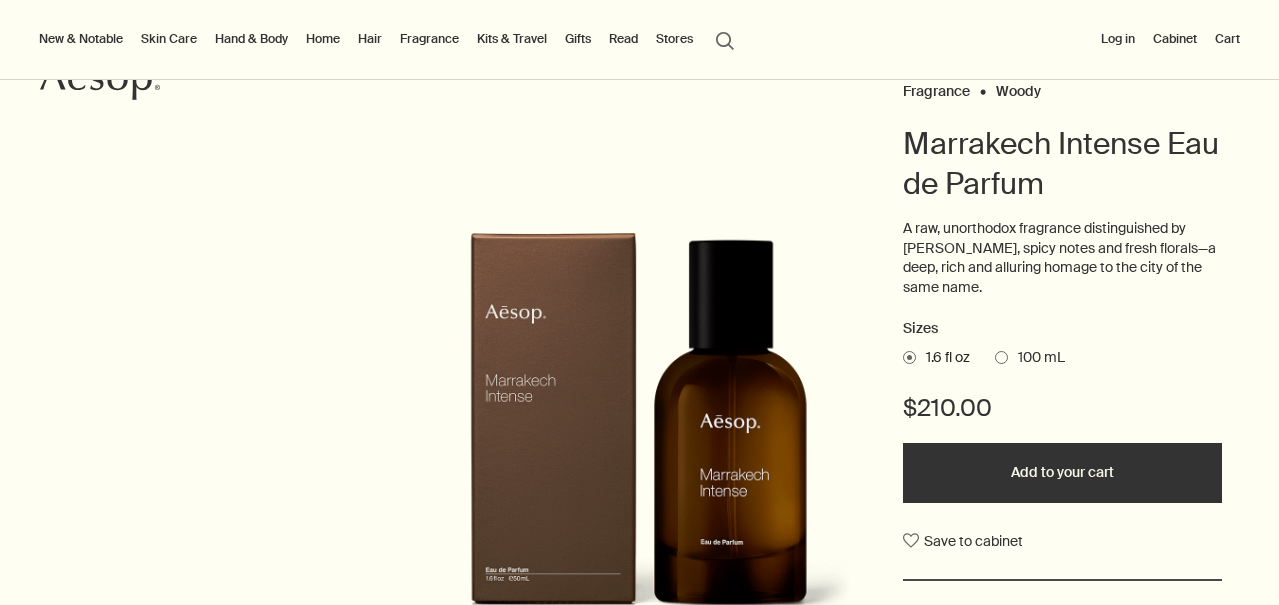 scroll, scrollTop: 166, scrollLeft: 0, axis: vertical 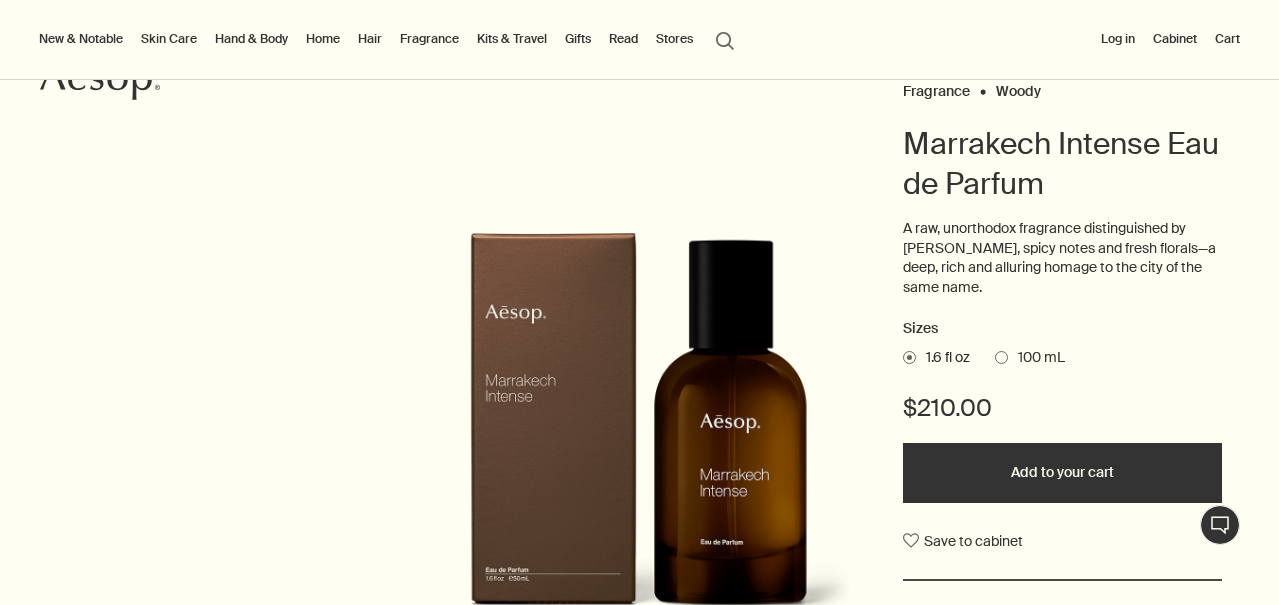 click at bounding box center (1001, 357) 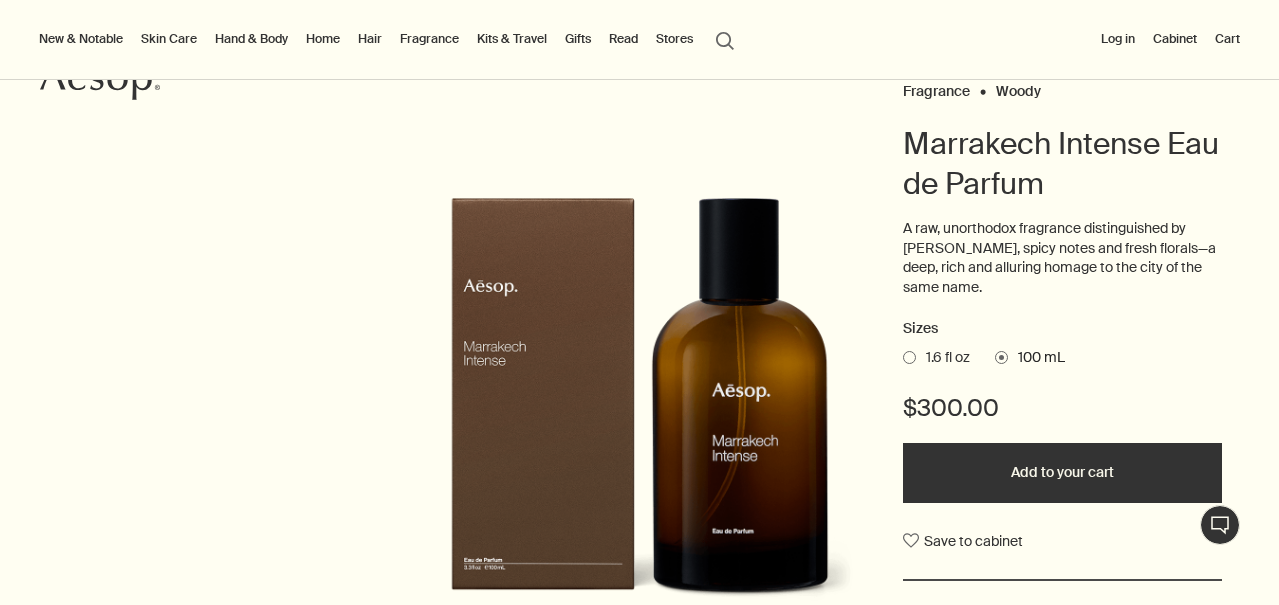 click on "1.6 fl oz" at bounding box center [943, 358] 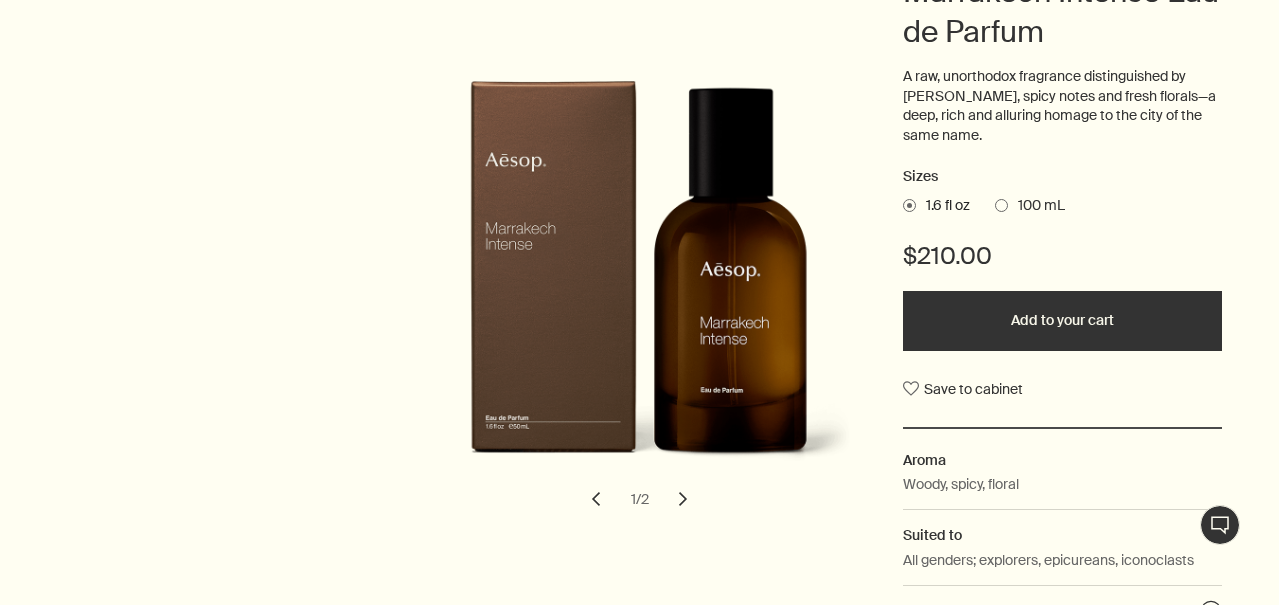 scroll, scrollTop: 320, scrollLeft: 0, axis: vertical 